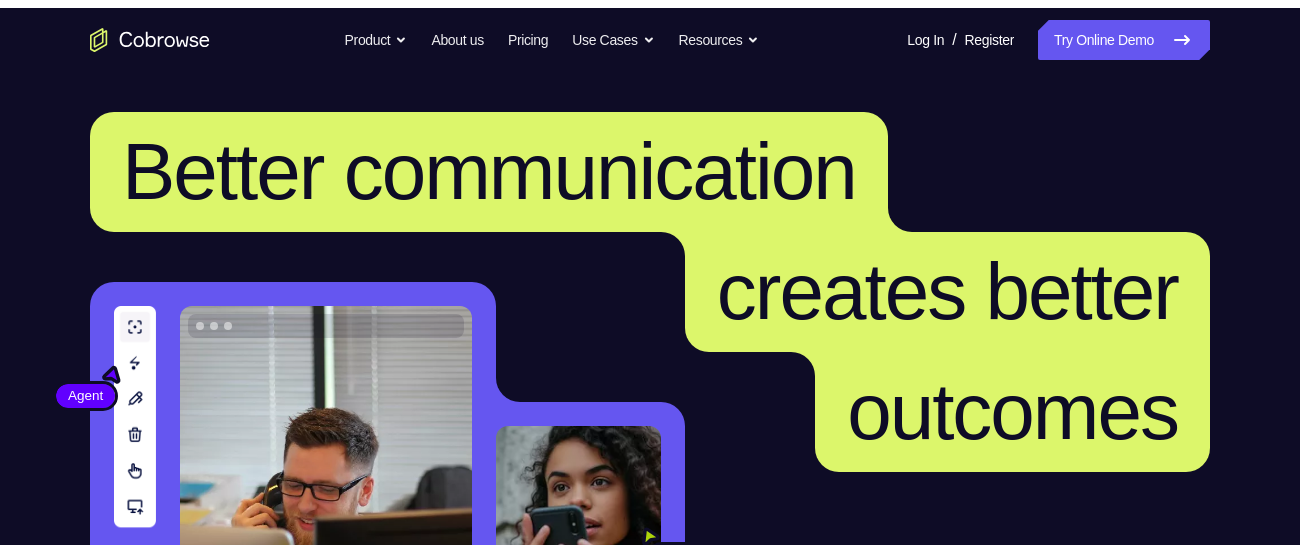 scroll, scrollTop: 0, scrollLeft: 0, axis: both 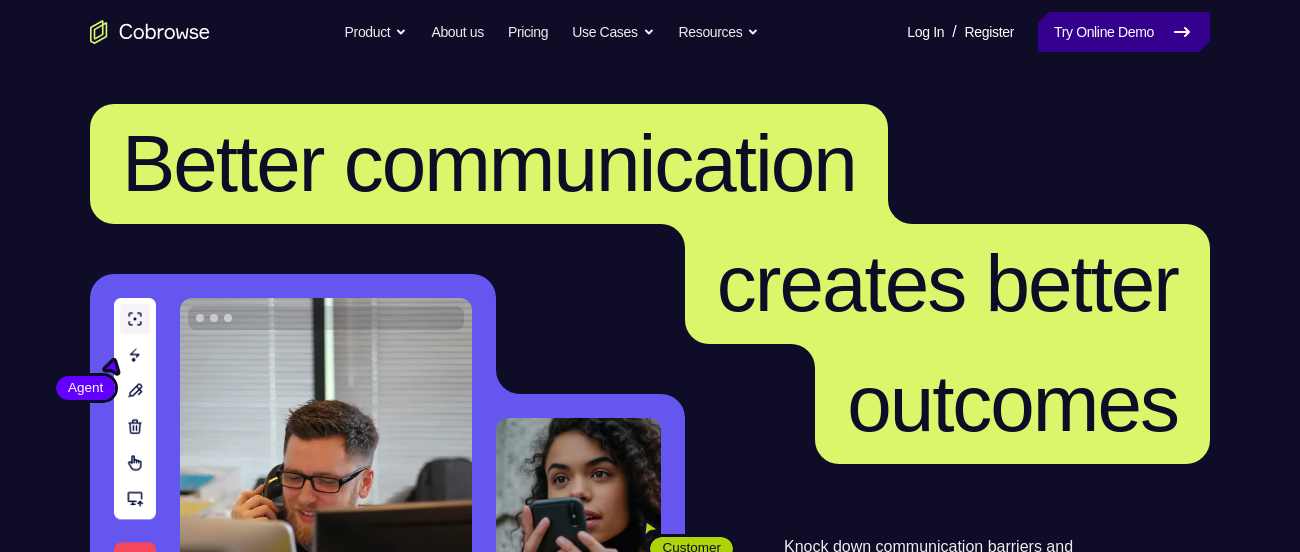 click on "Try Online Demo" at bounding box center (1124, 32) 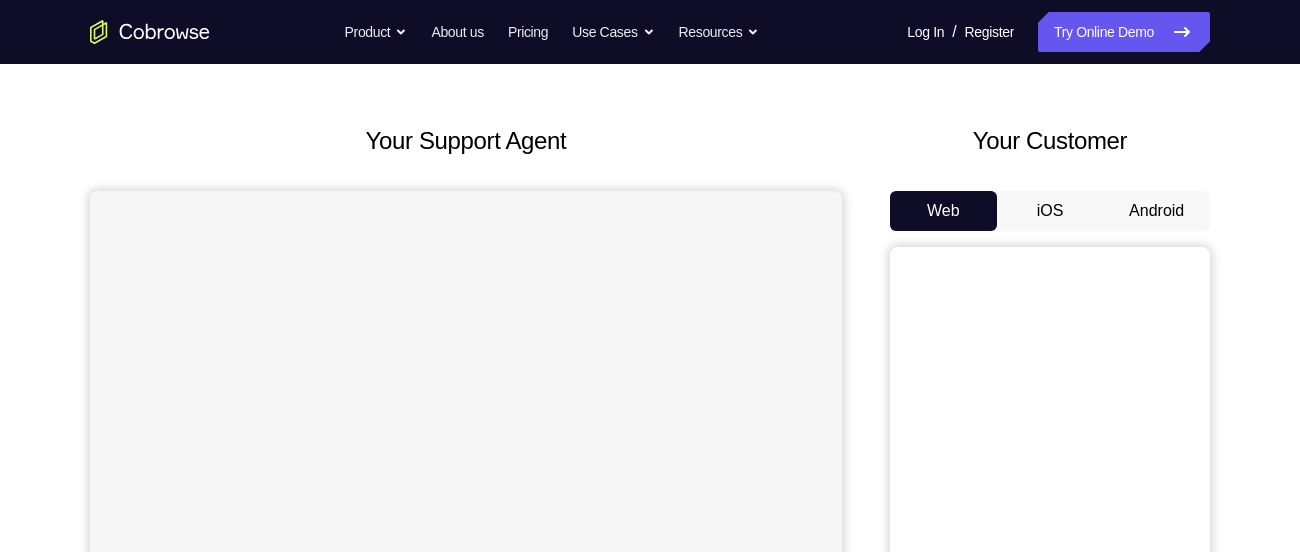 click on "Android" at bounding box center [1156, 211] 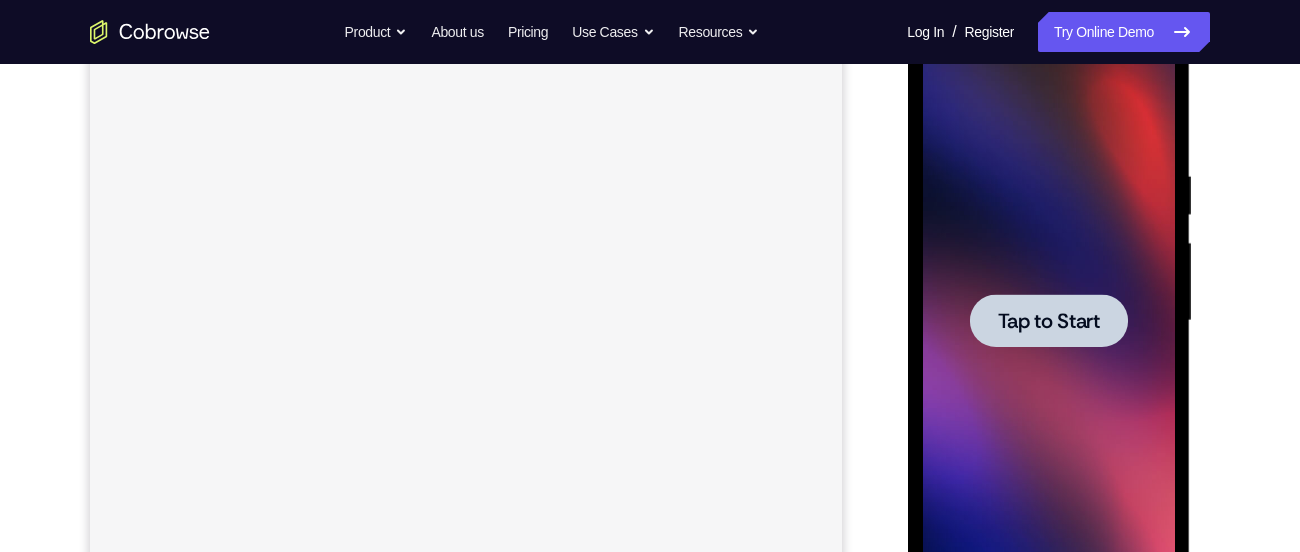 scroll, scrollTop: 0, scrollLeft: 0, axis: both 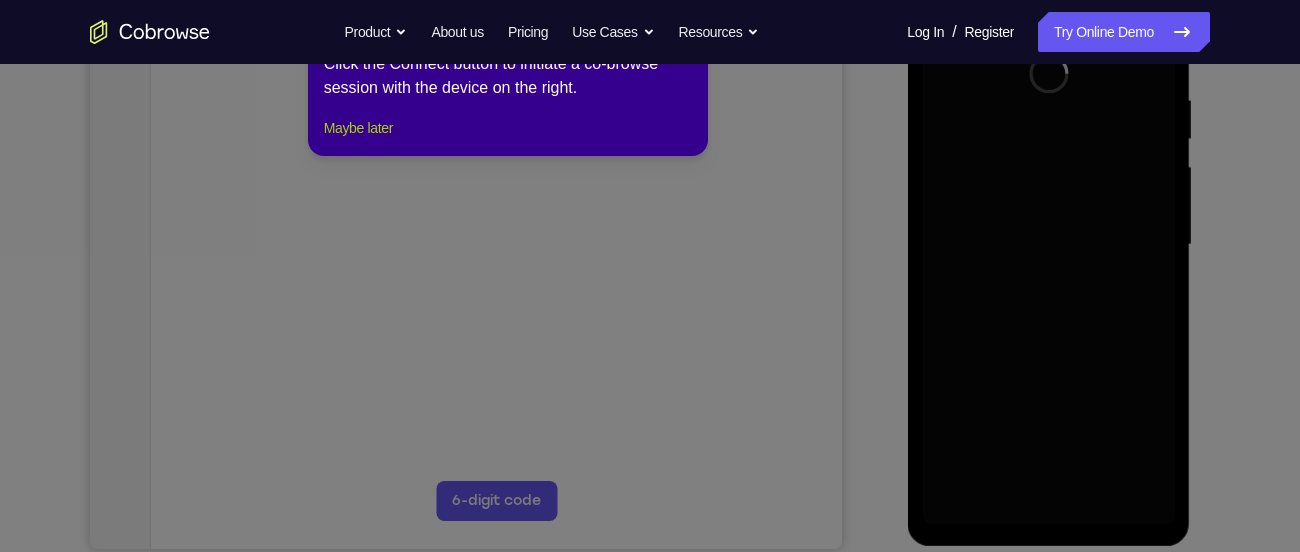 click on "Maybe later" at bounding box center [358, 128] 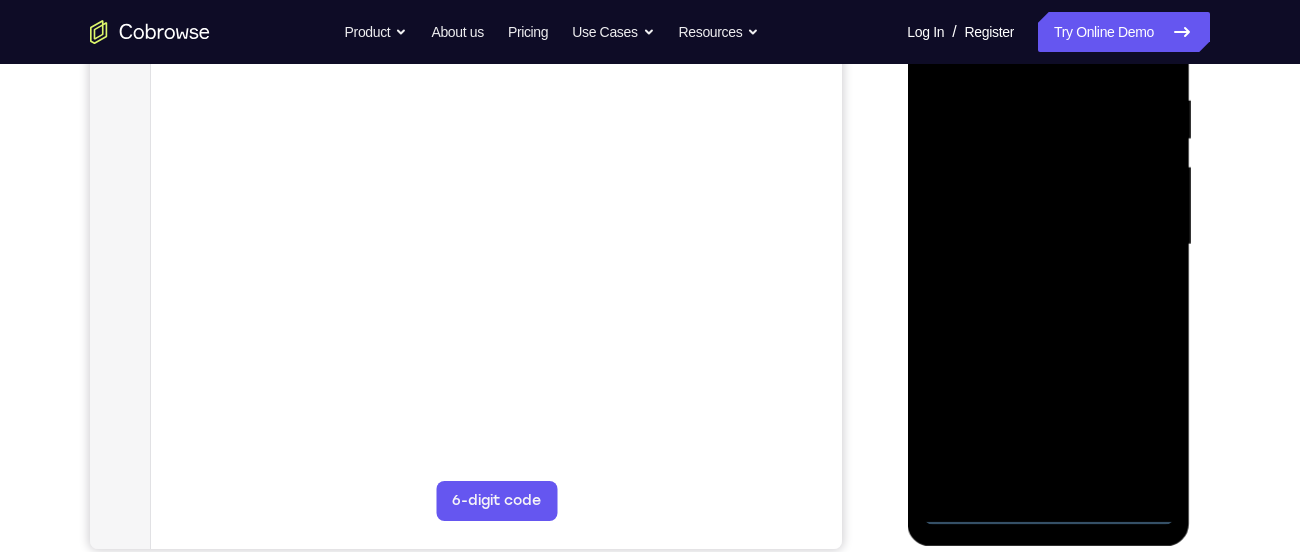 scroll, scrollTop: 394, scrollLeft: 0, axis: vertical 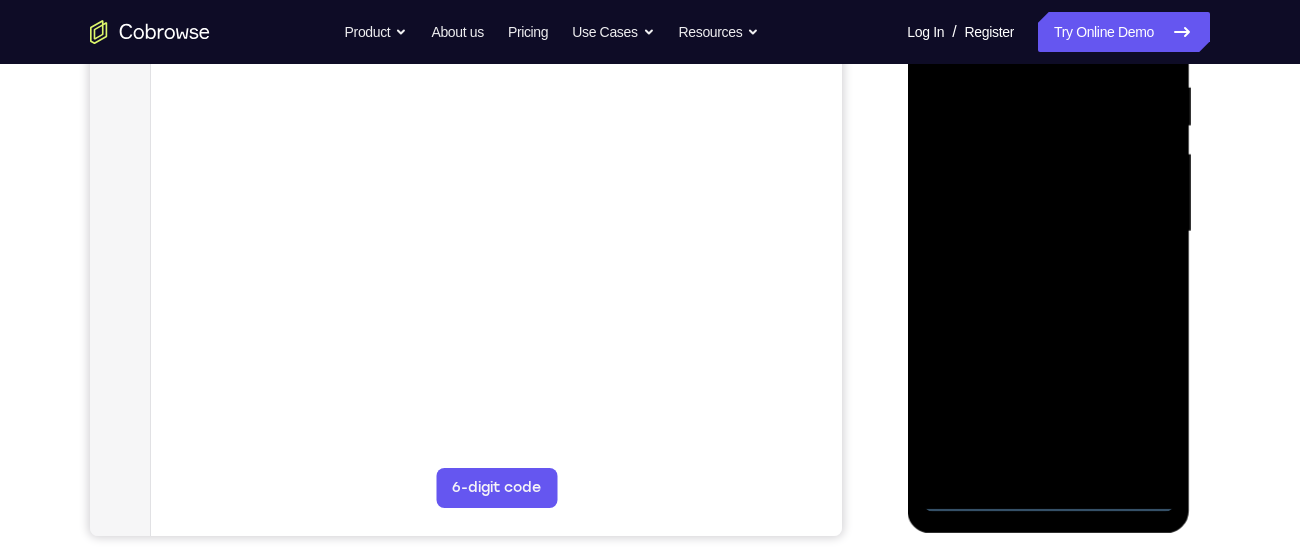 click at bounding box center (1048, 232) 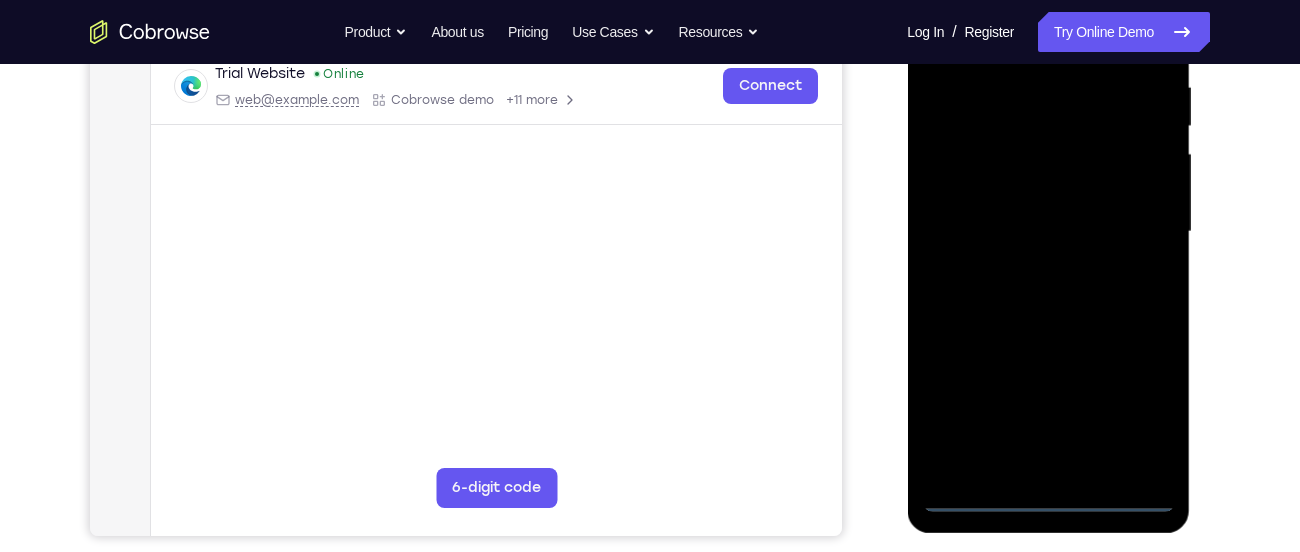 click at bounding box center [1048, 232] 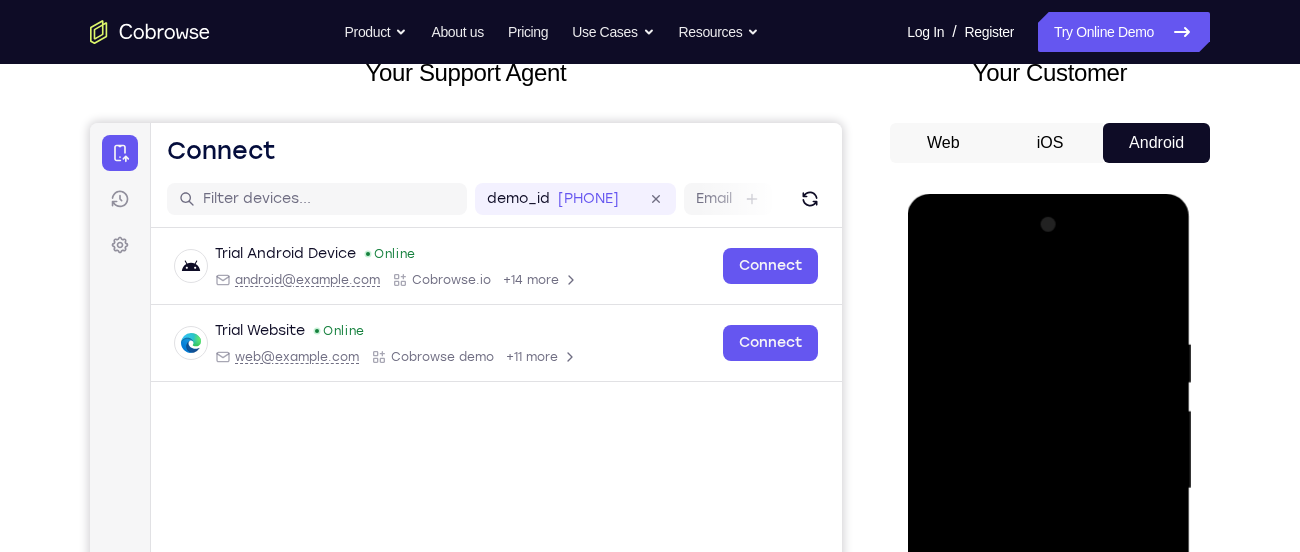 scroll, scrollTop: 129, scrollLeft: 0, axis: vertical 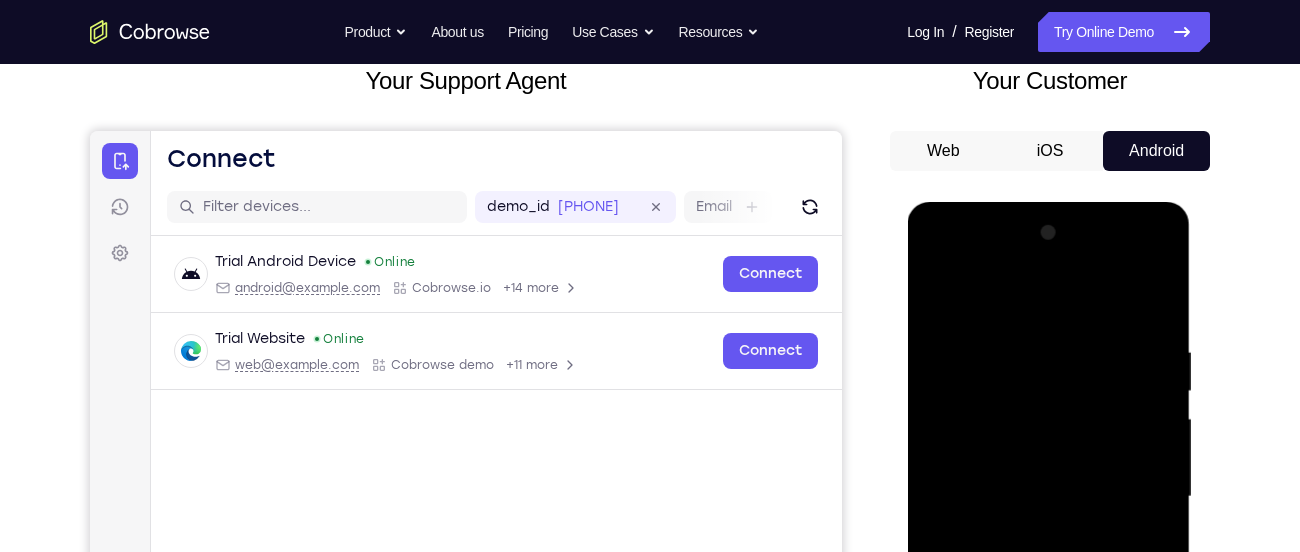 click at bounding box center [1048, 497] 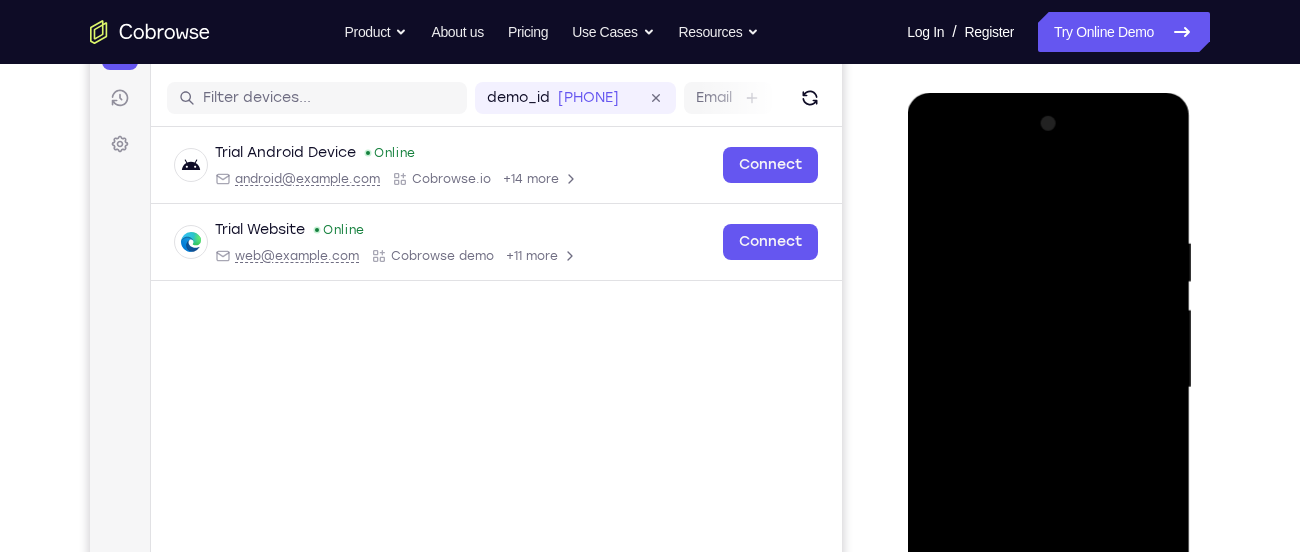 scroll, scrollTop: 242, scrollLeft: 0, axis: vertical 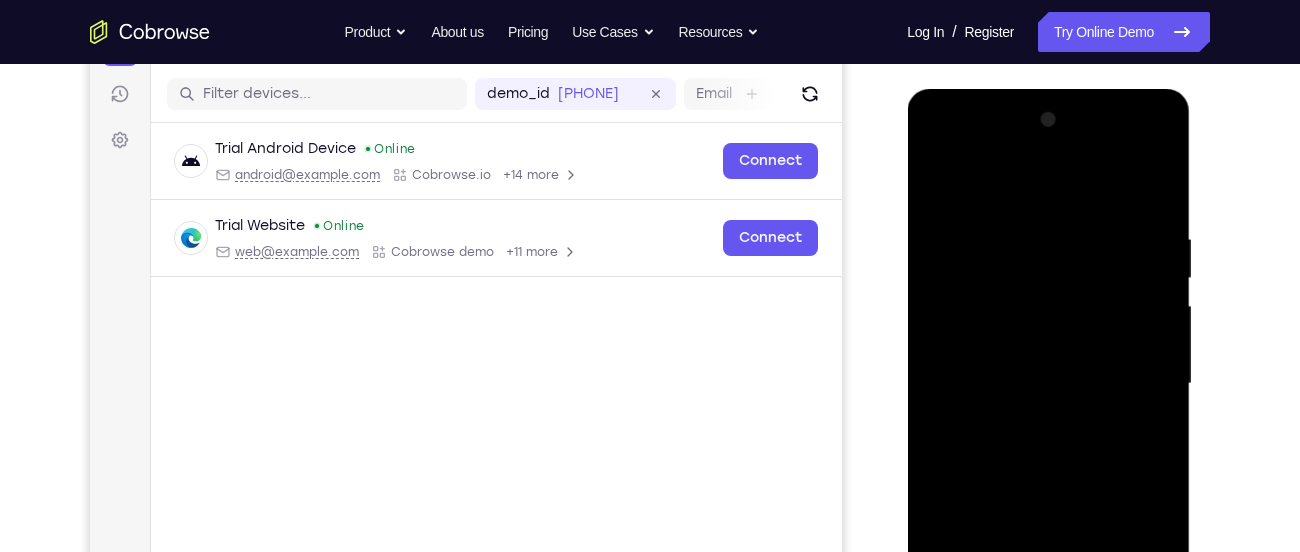 click at bounding box center (1048, 384) 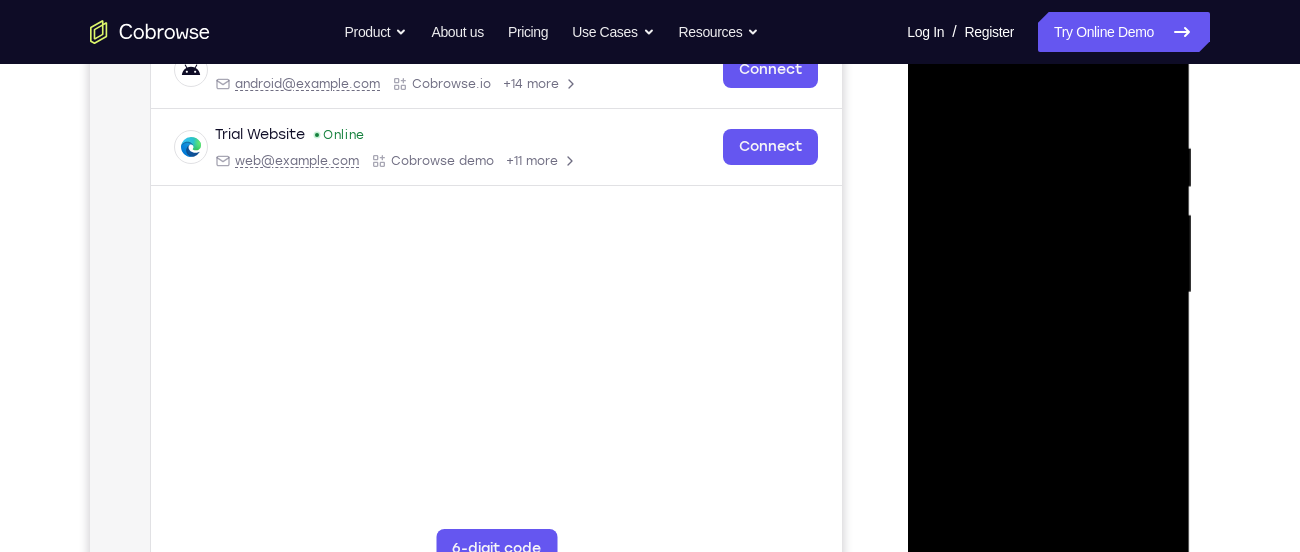 scroll, scrollTop: 345, scrollLeft: 0, axis: vertical 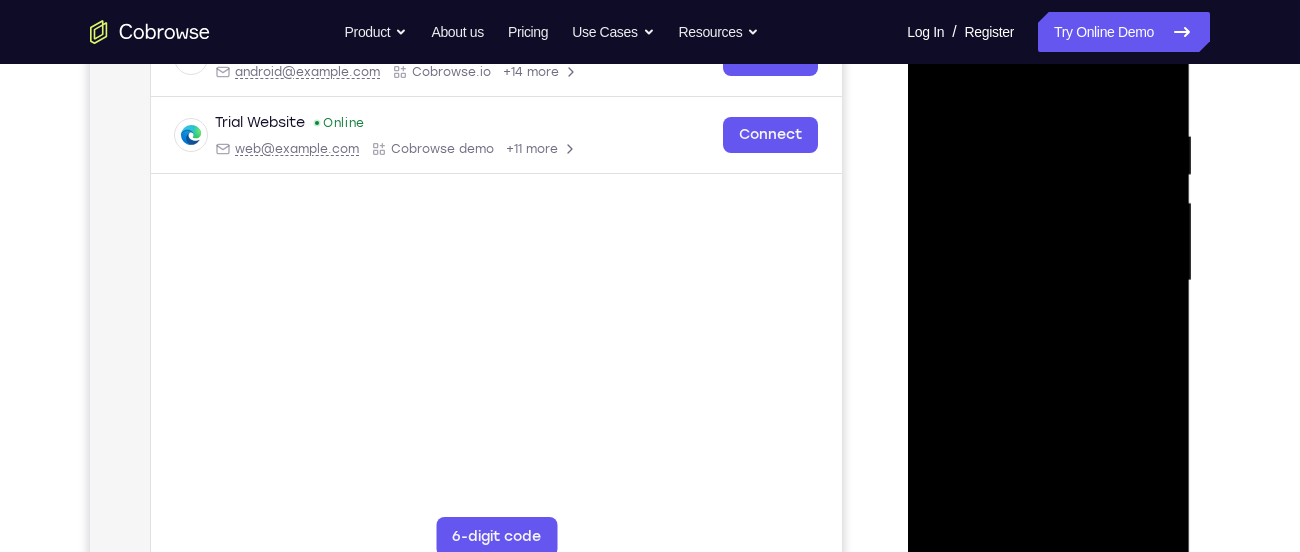 drag, startPoint x: 1094, startPoint y: 305, endPoint x: 1102, endPoint y: 187, distance: 118.270874 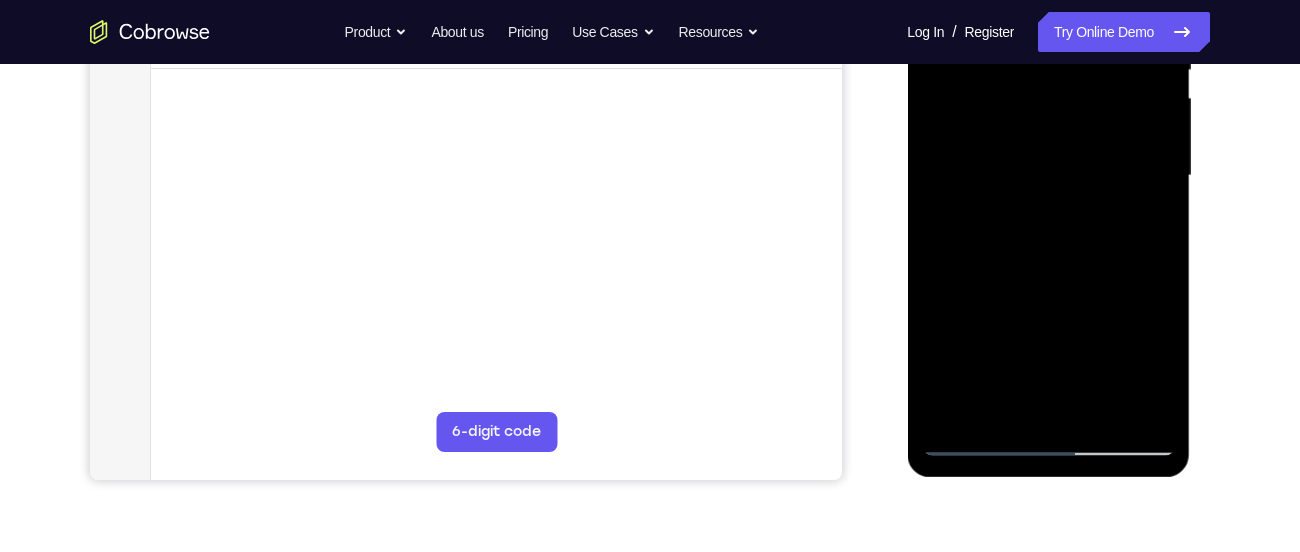 scroll, scrollTop: 451, scrollLeft: 0, axis: vertical 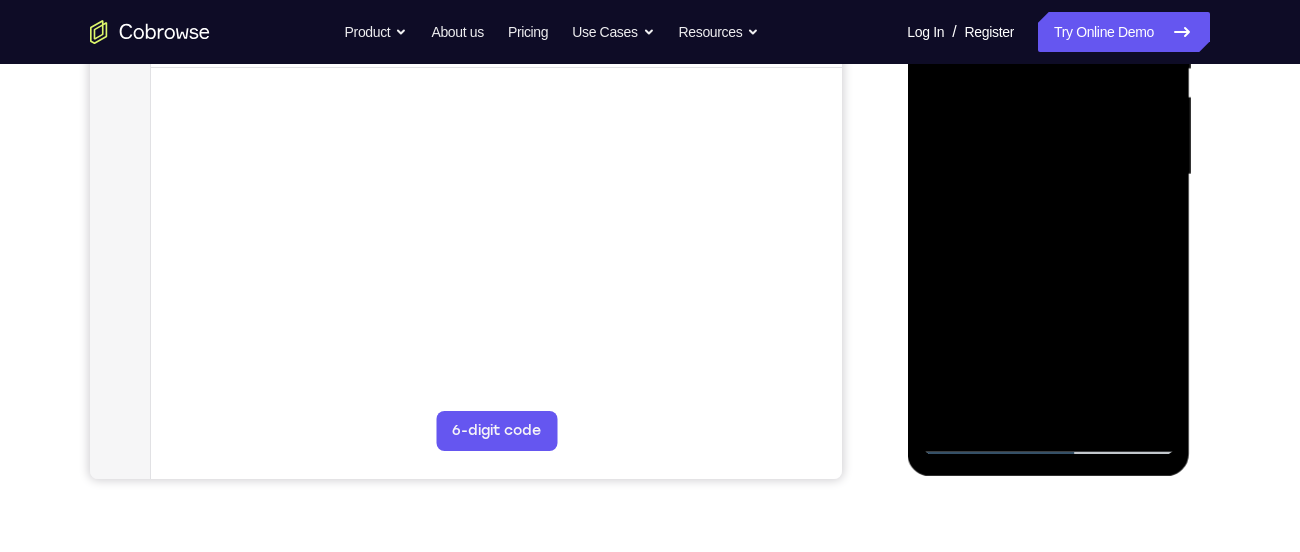click at bounding box center (1048, 175) 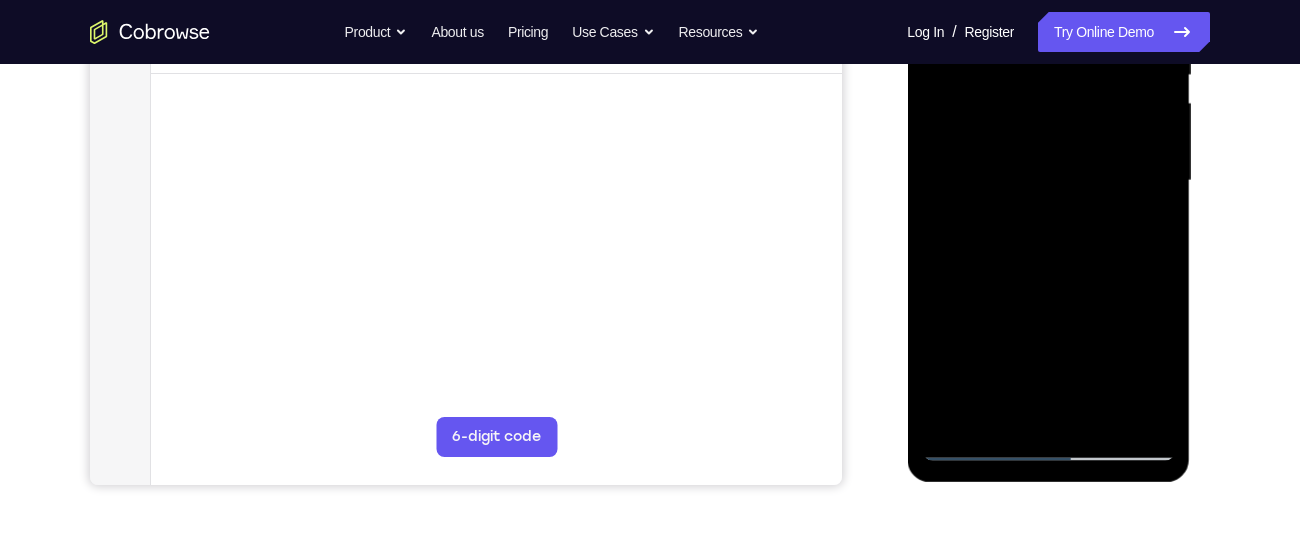 scroll, scrollTop: 438, scrollLeft: 0, axis: vertical 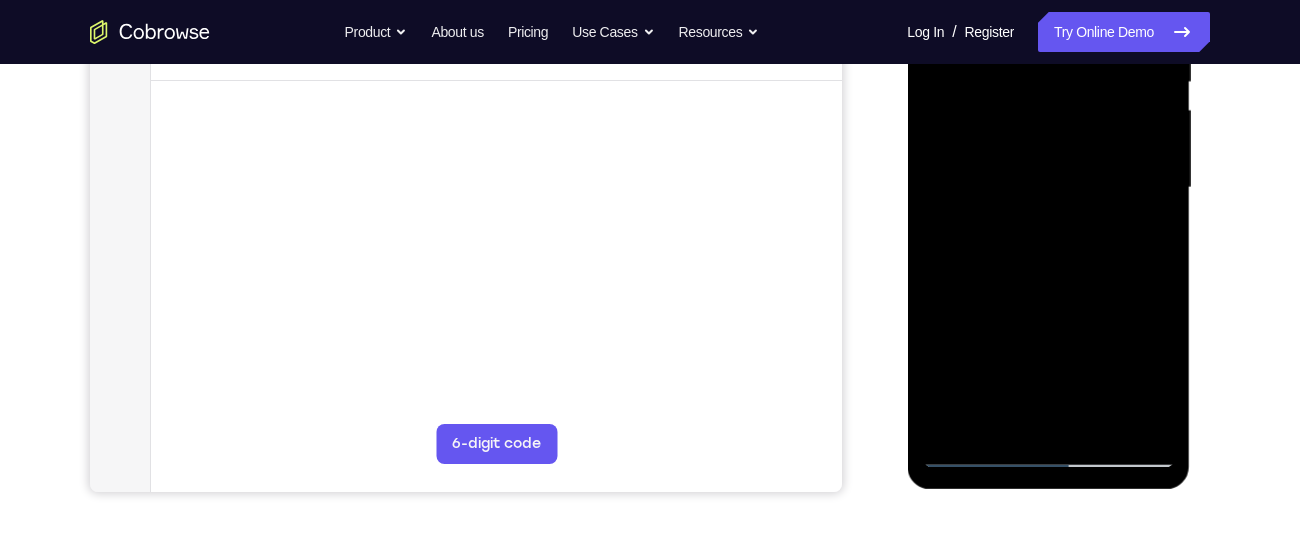 click at bounding box center (1048, 188) 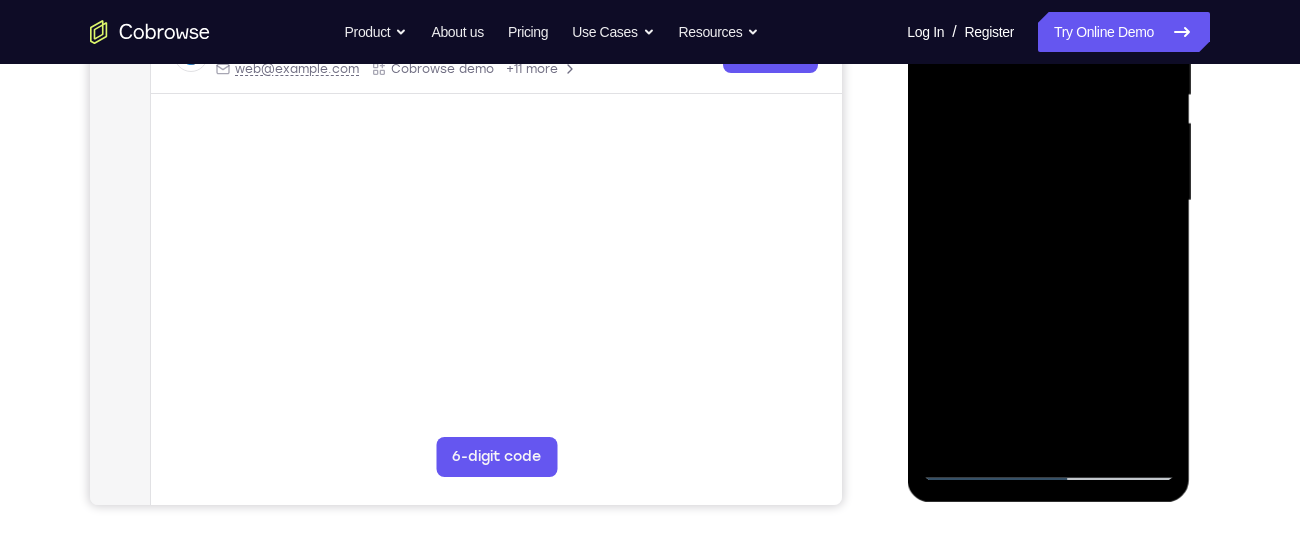 scroll, scrollTop: 424, scrollLeft: 0, axis: vertical 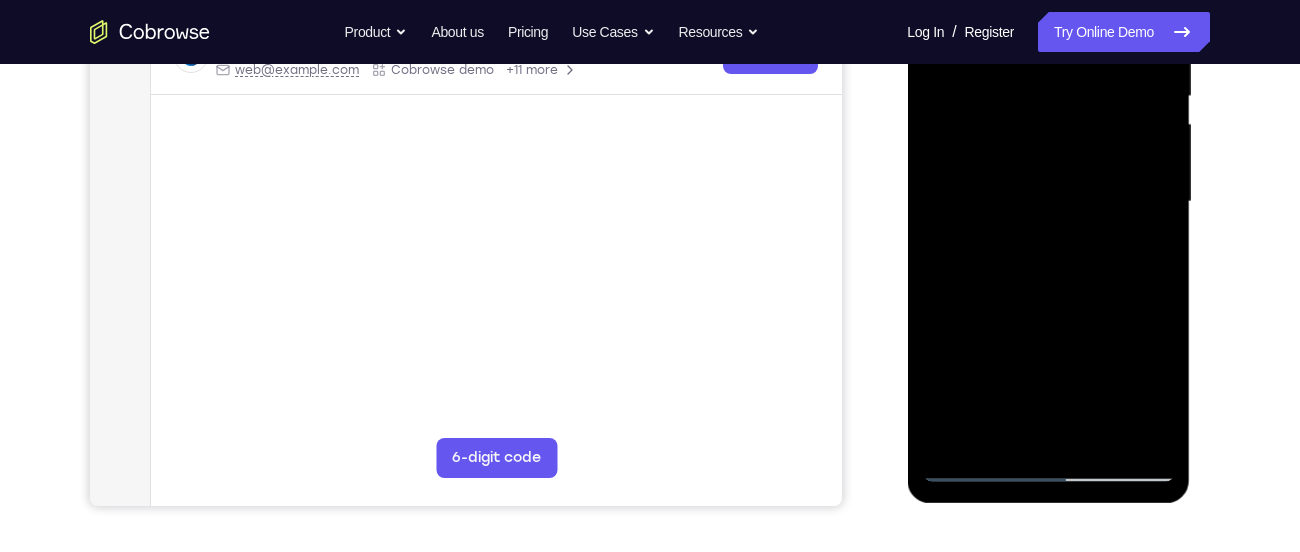 click at bounding box center (1048, 202) 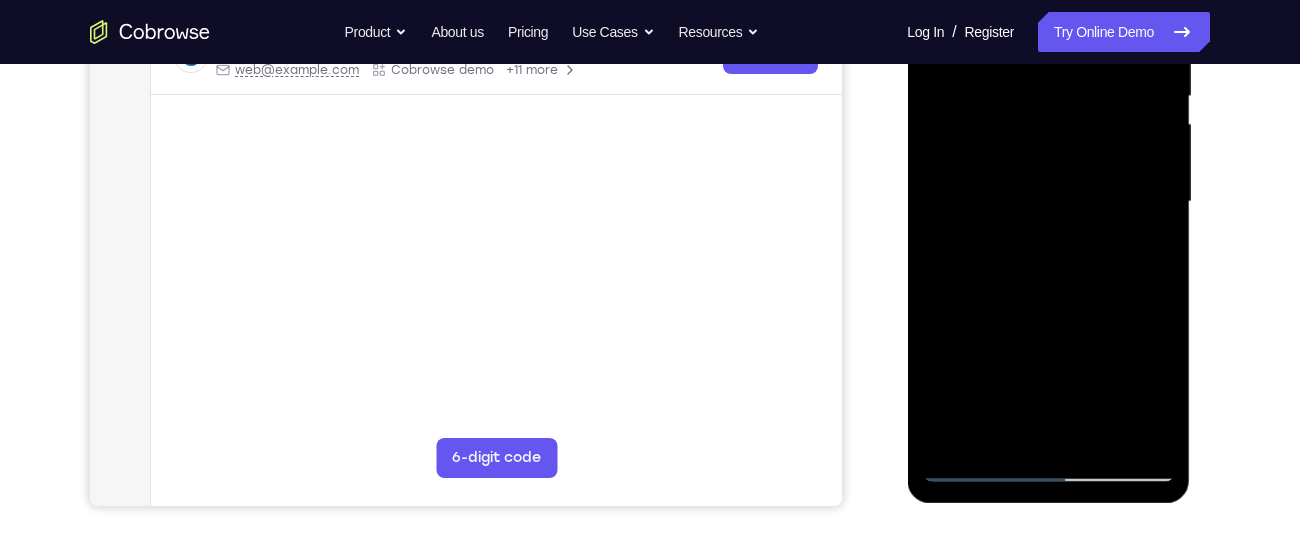 click at bounding box center (1048, 202) 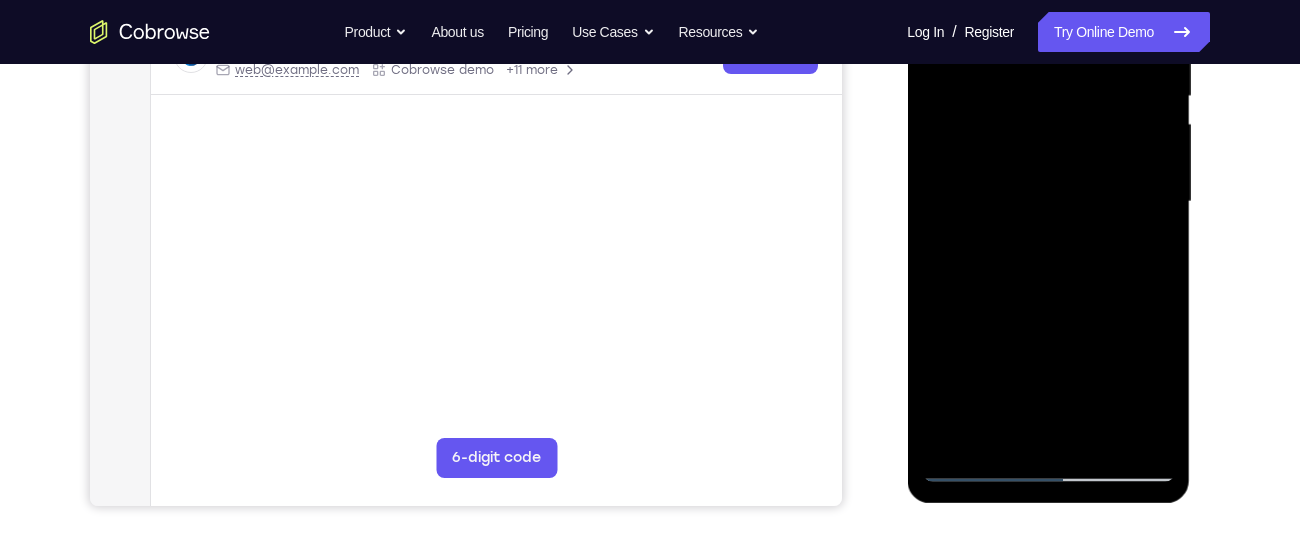 click at bounding box center [1048, 202] 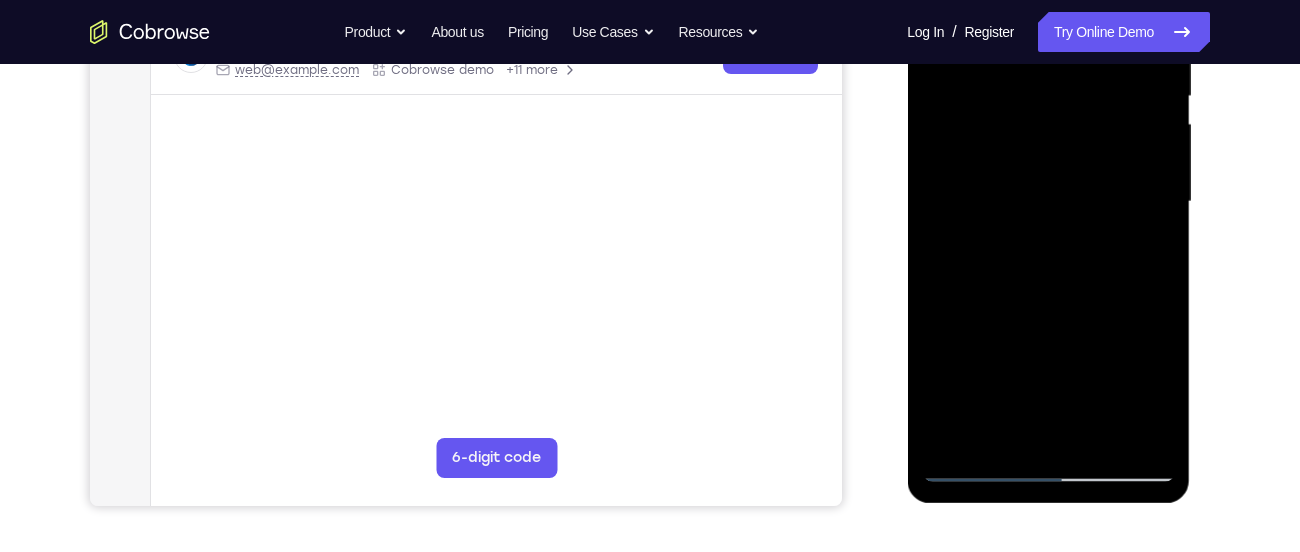 click at bounding box center (1048, 202) 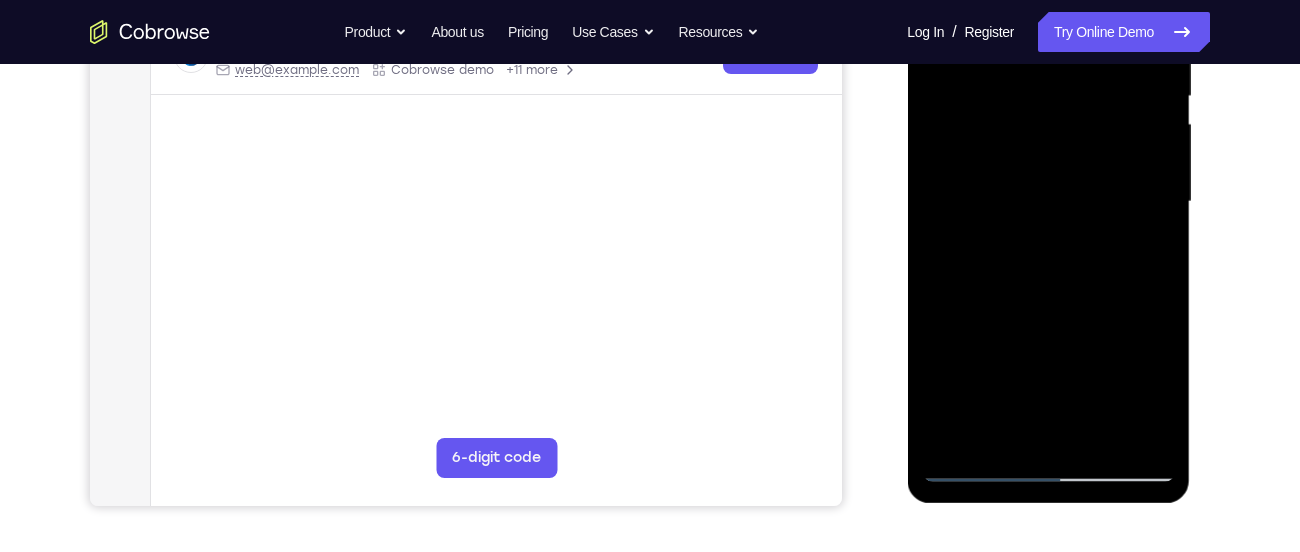 click at bounding box center [1048, 202] 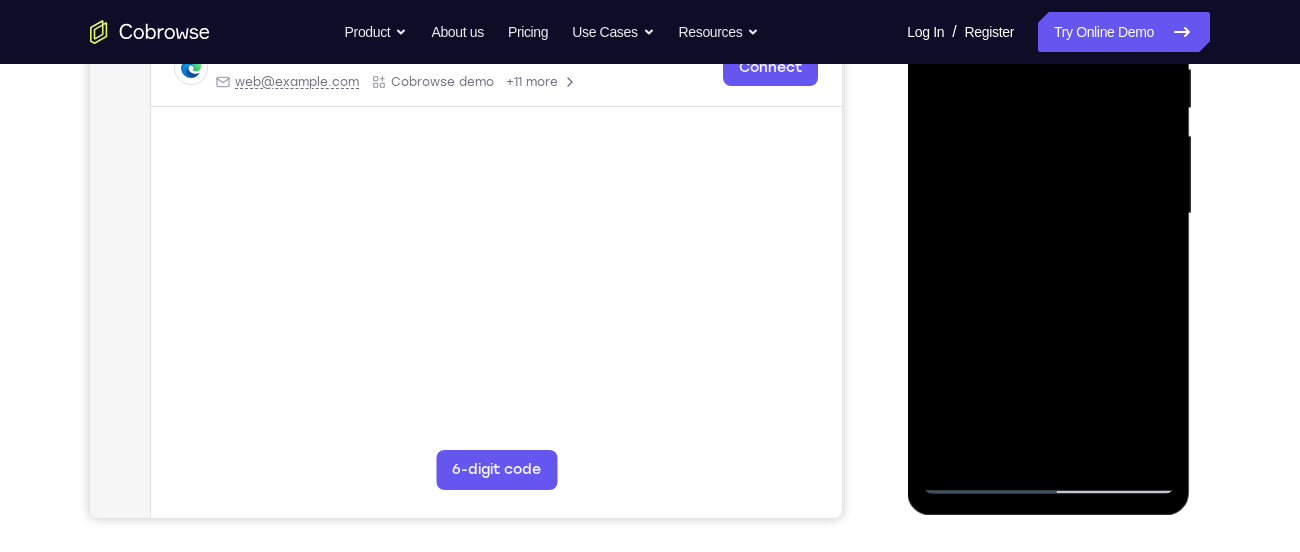 scroll, scrollTop: 417, scrollLeft: 0, axis: vertical 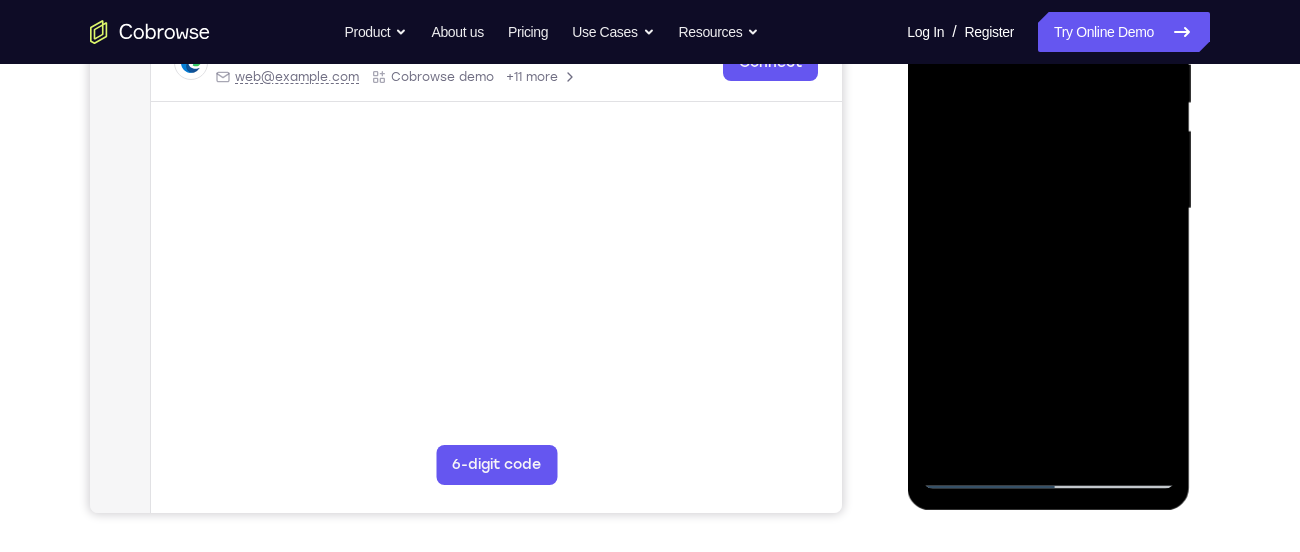 click at bounding box center (1048, 209) 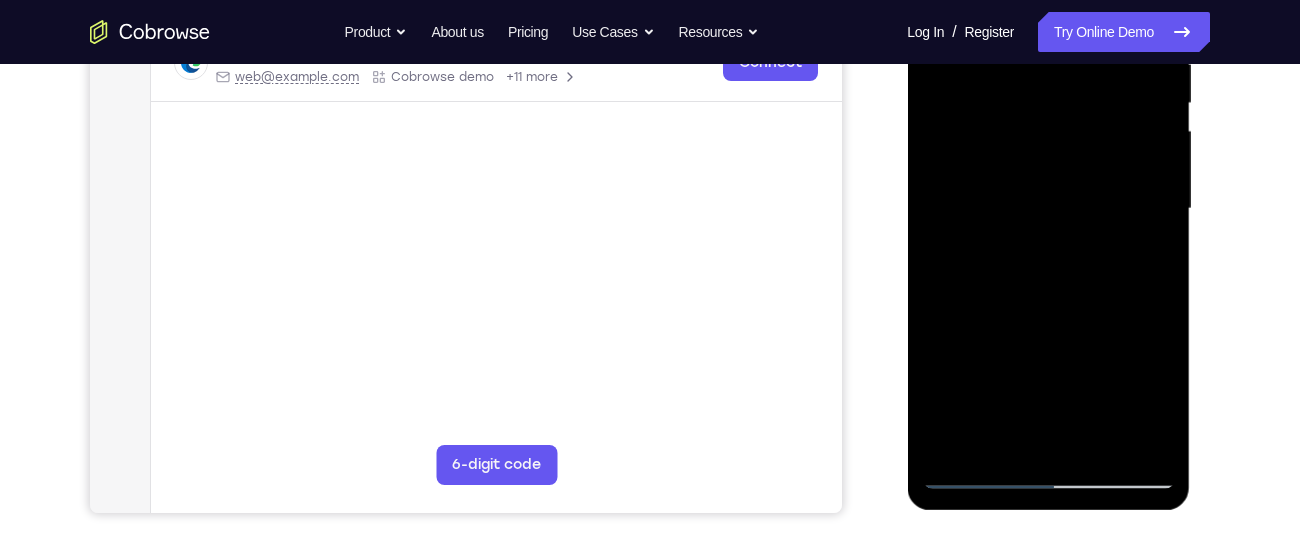 click at bounding box center (1048, 209) 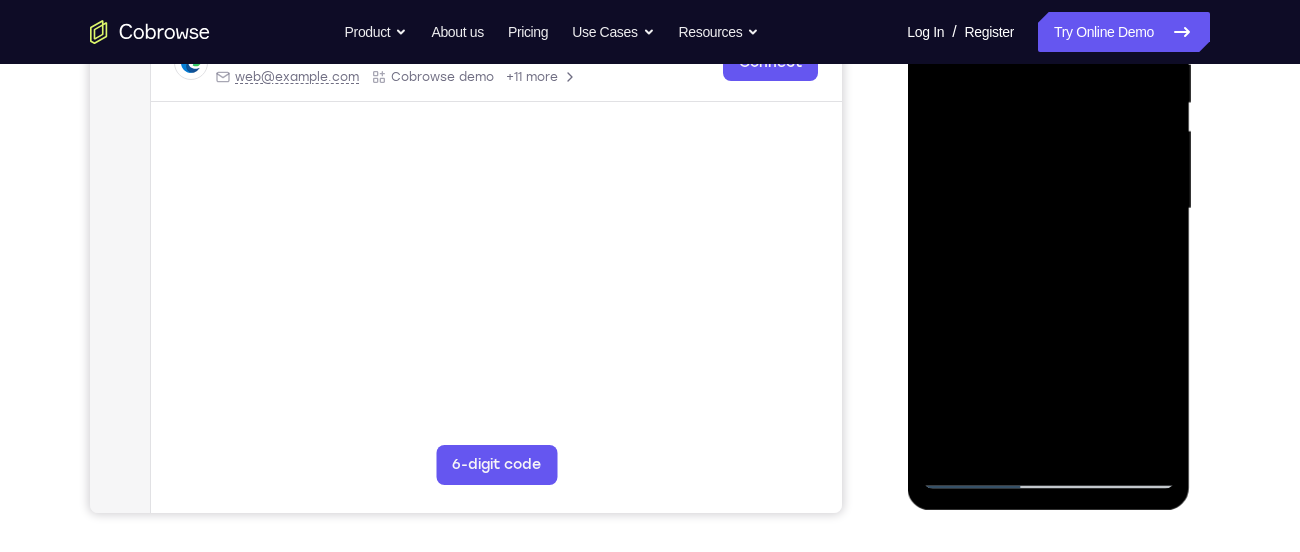 click at bounding box center [1048, 209] 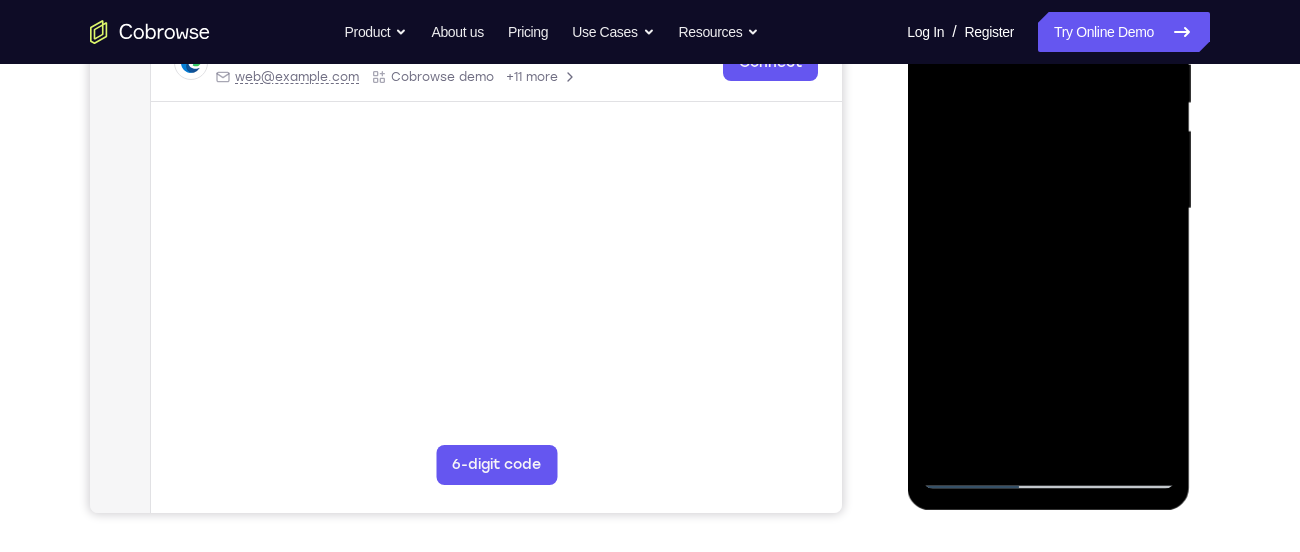 click at bounding box center [1048, 209] 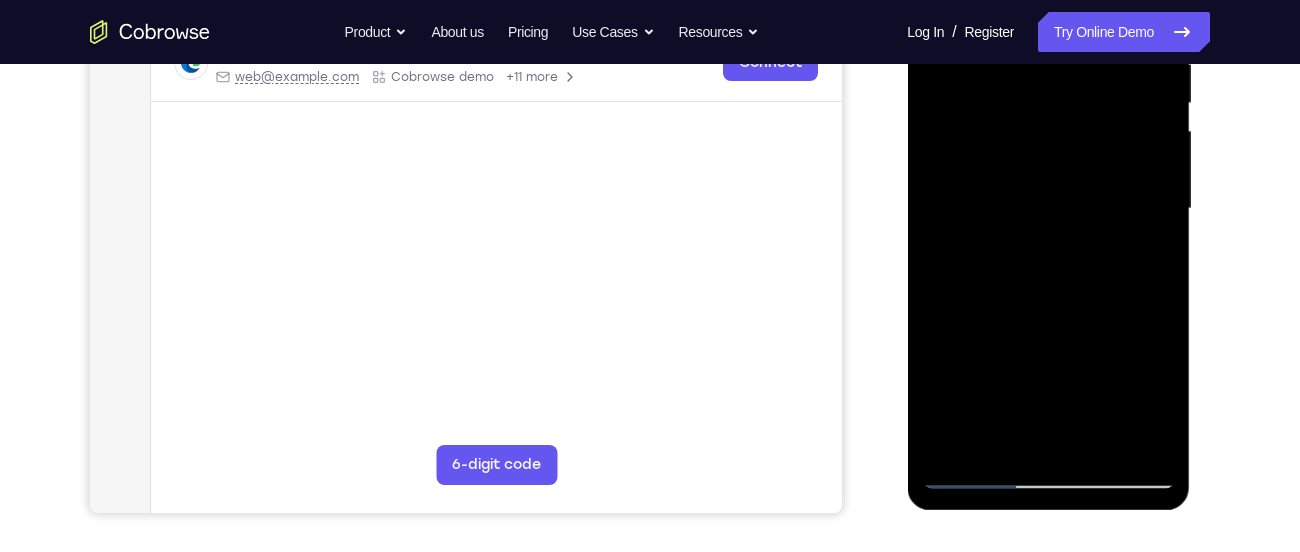 click at bounding box center [1048, 209] 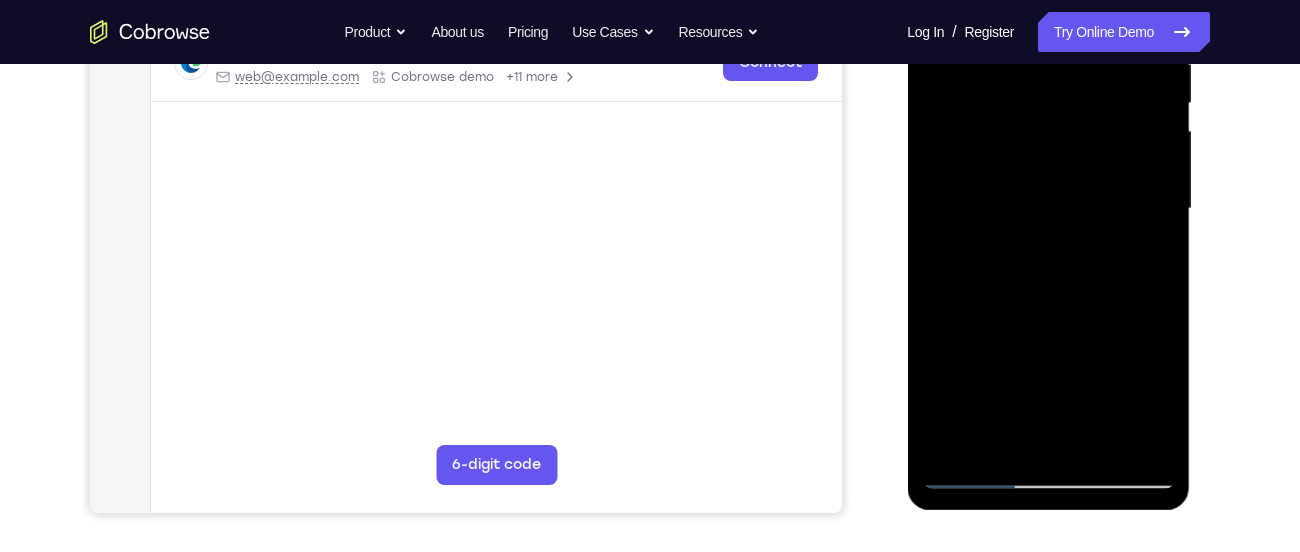 click at bounding box center [1048, 209] 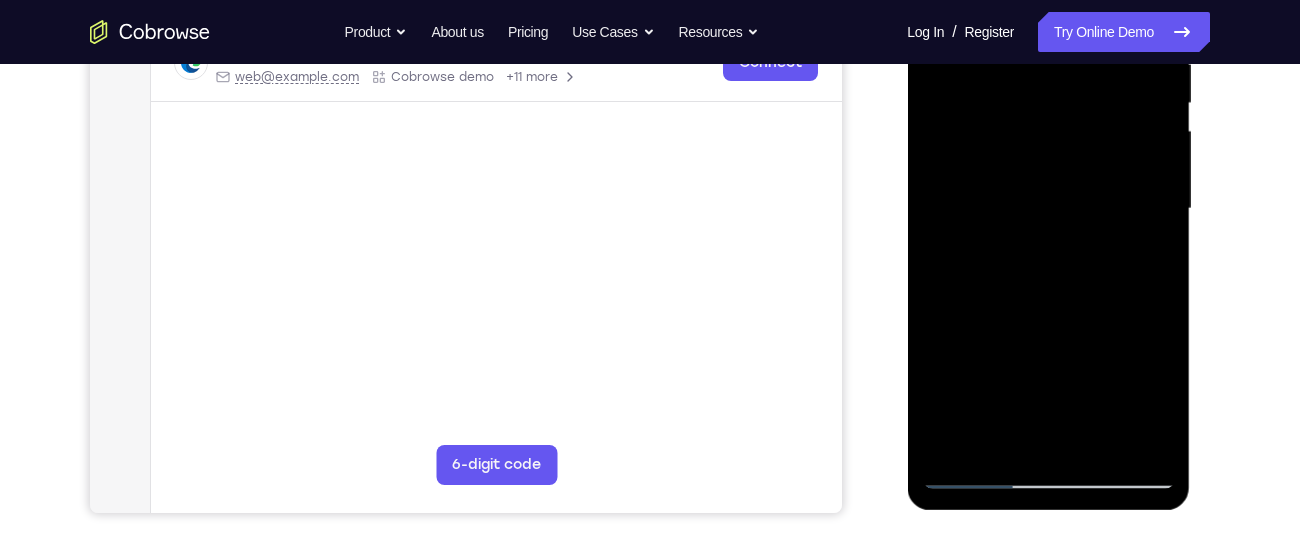 click at bounding box center (1048, 209) 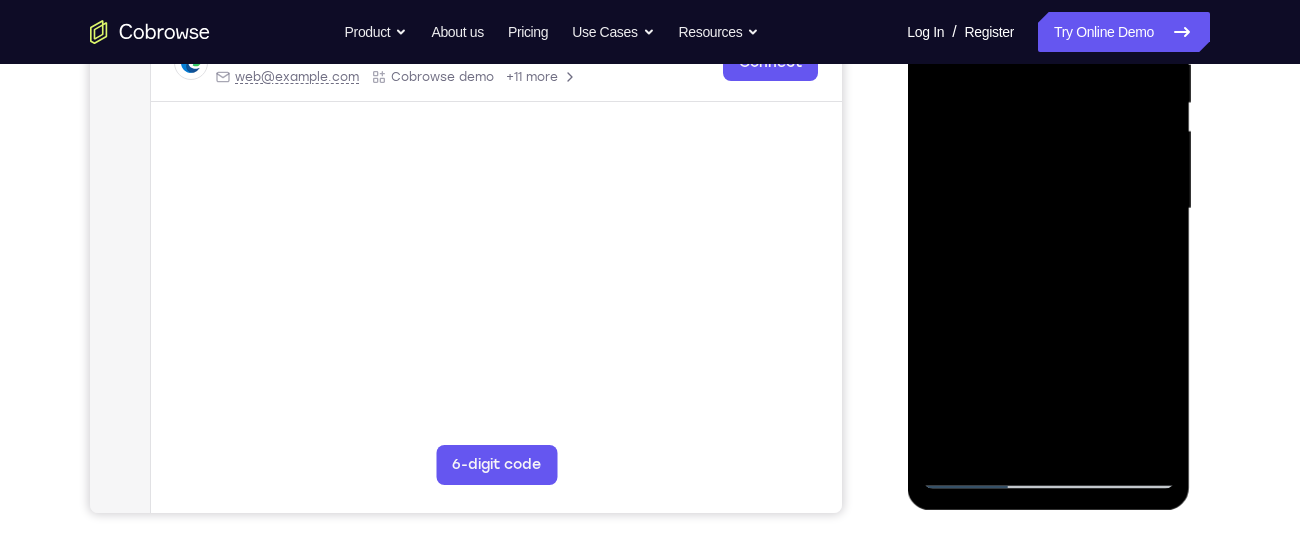 drag, startPoint x: 970, startPoint y: 301, endPoint x: 982, endPoint y: 296, distance: 13 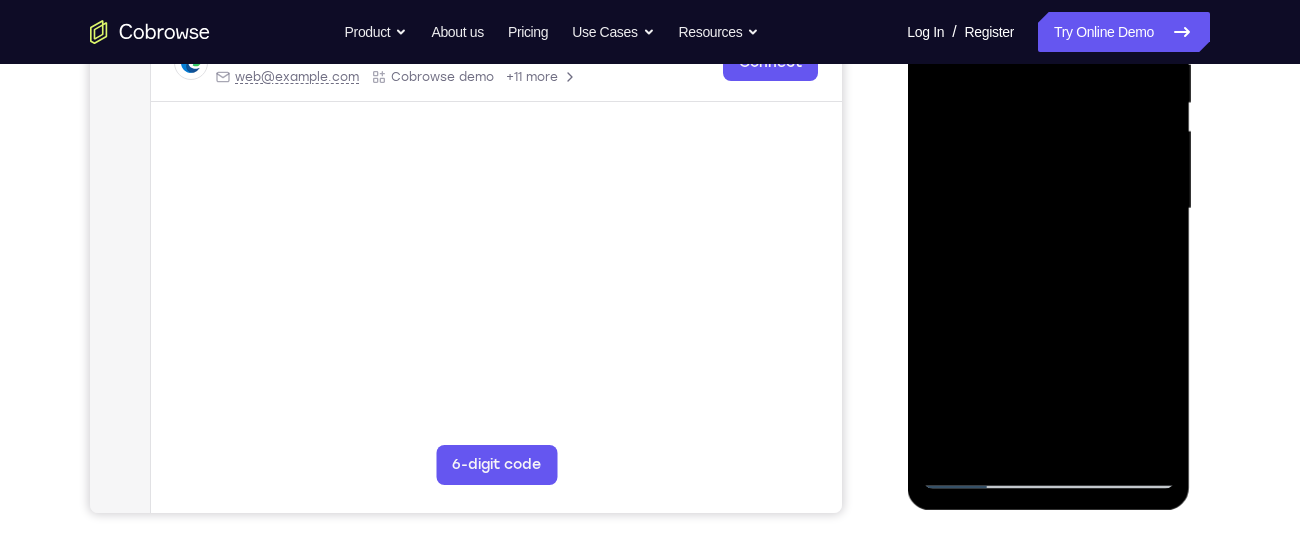click at bounding box center (1048, 209) 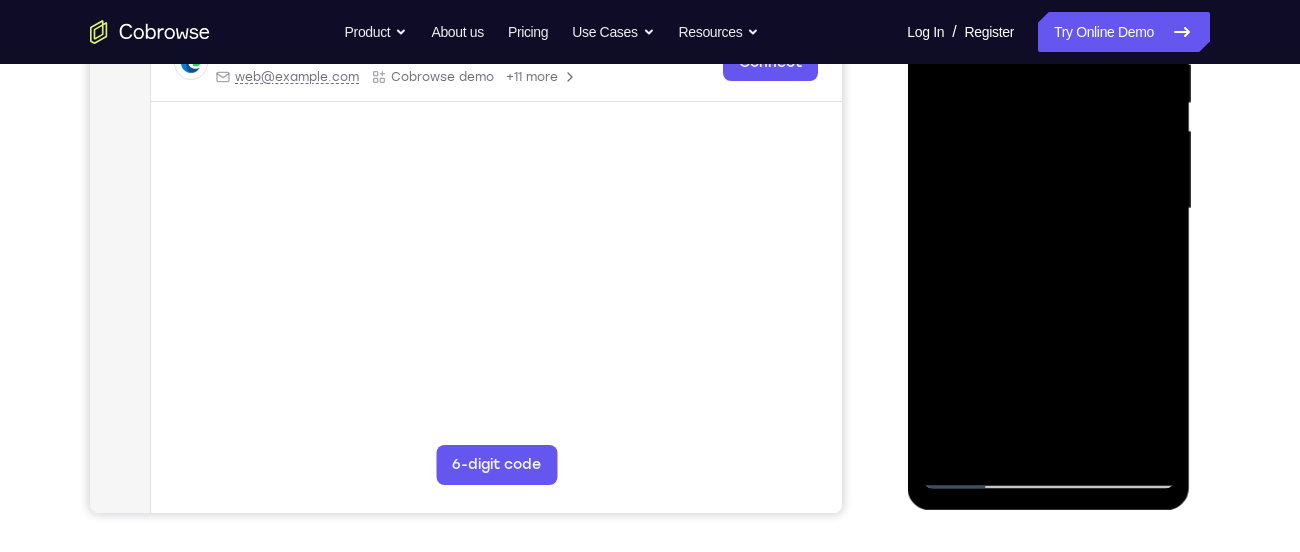 click at bounding box center [1048, 209] 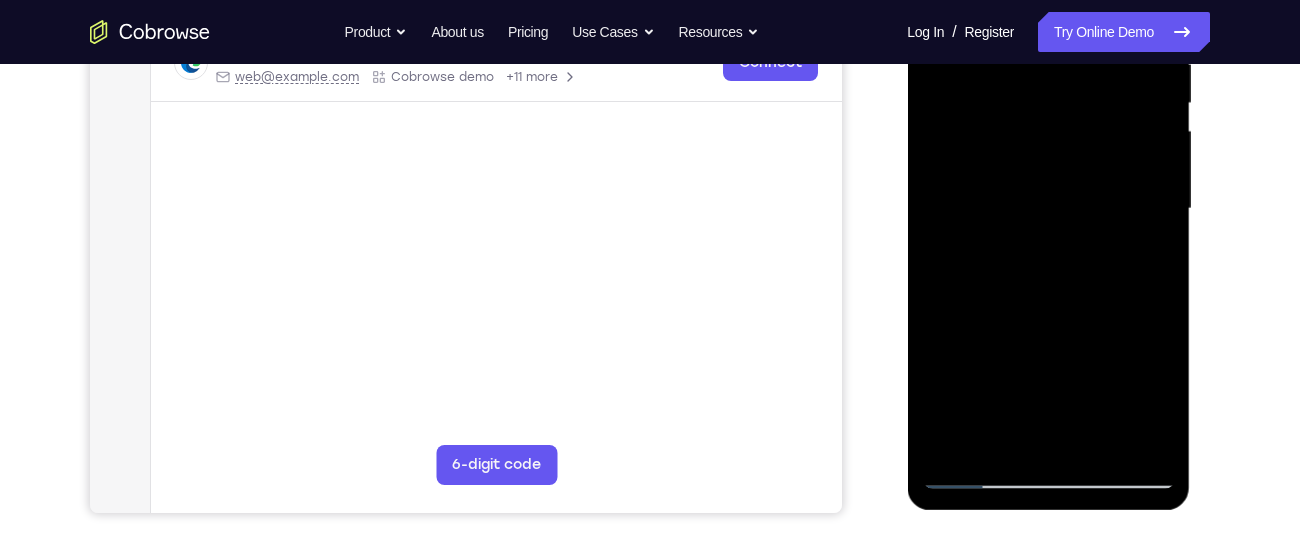 click at bounding box center [1048, 209] 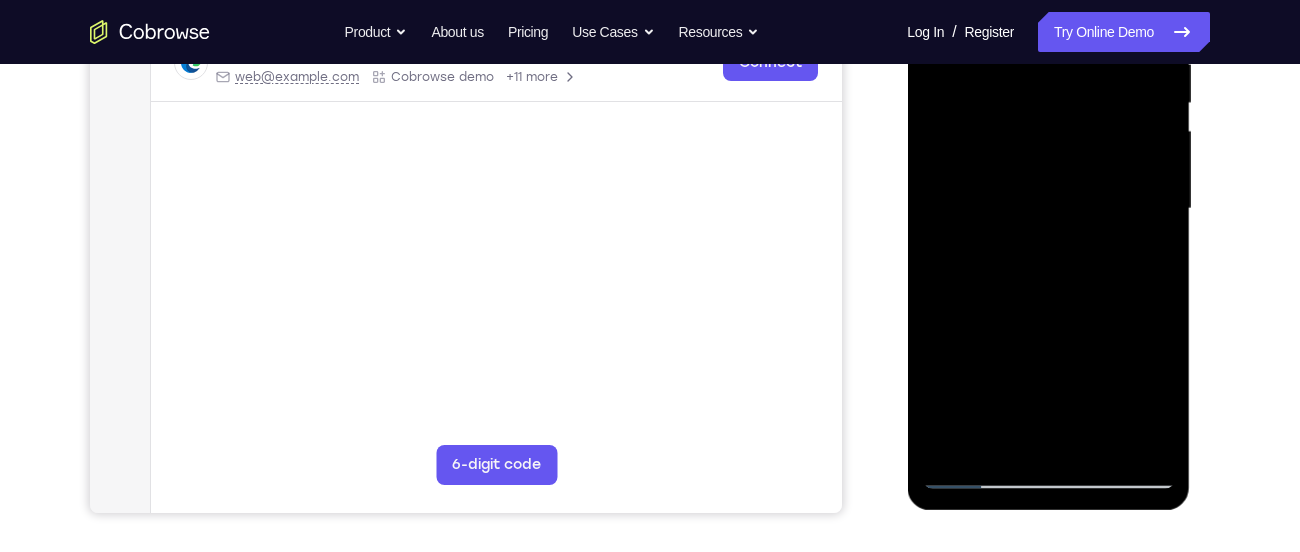 click at bounding box center (1048, 209) 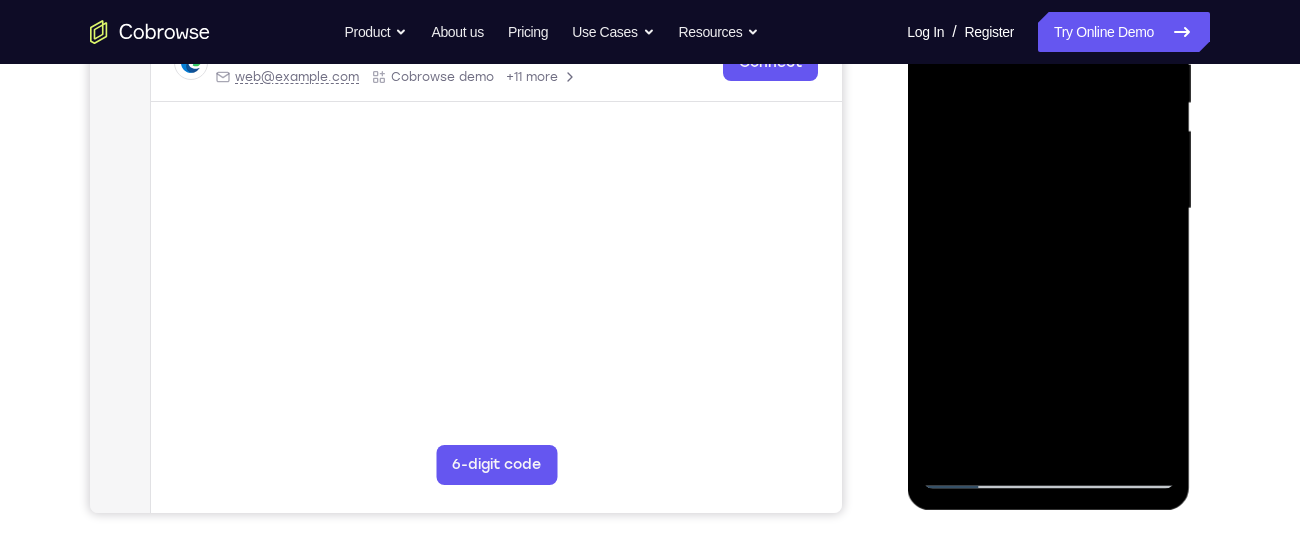 click at bounding box center [1048, 209] 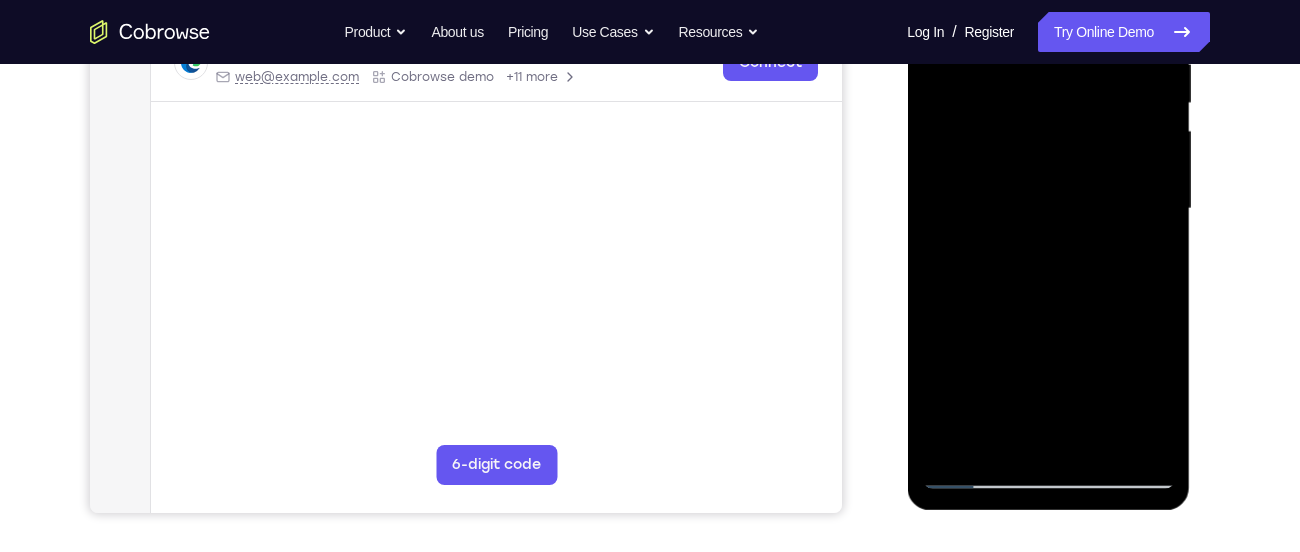 click at bounding box center [1048, 209] 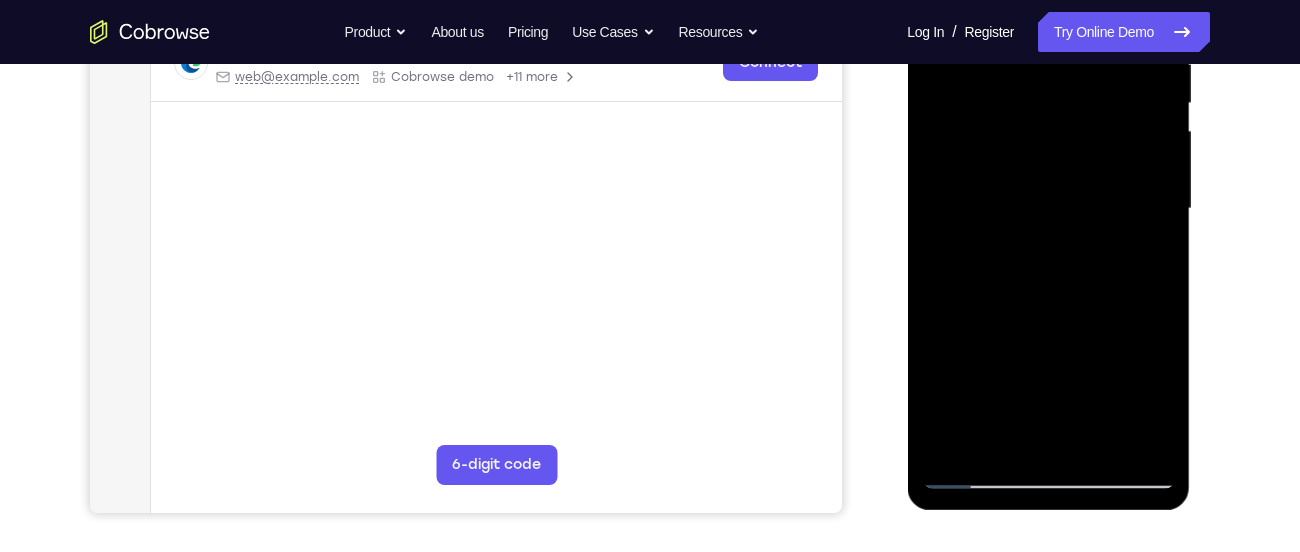 click at bounding box center (1048, 209) 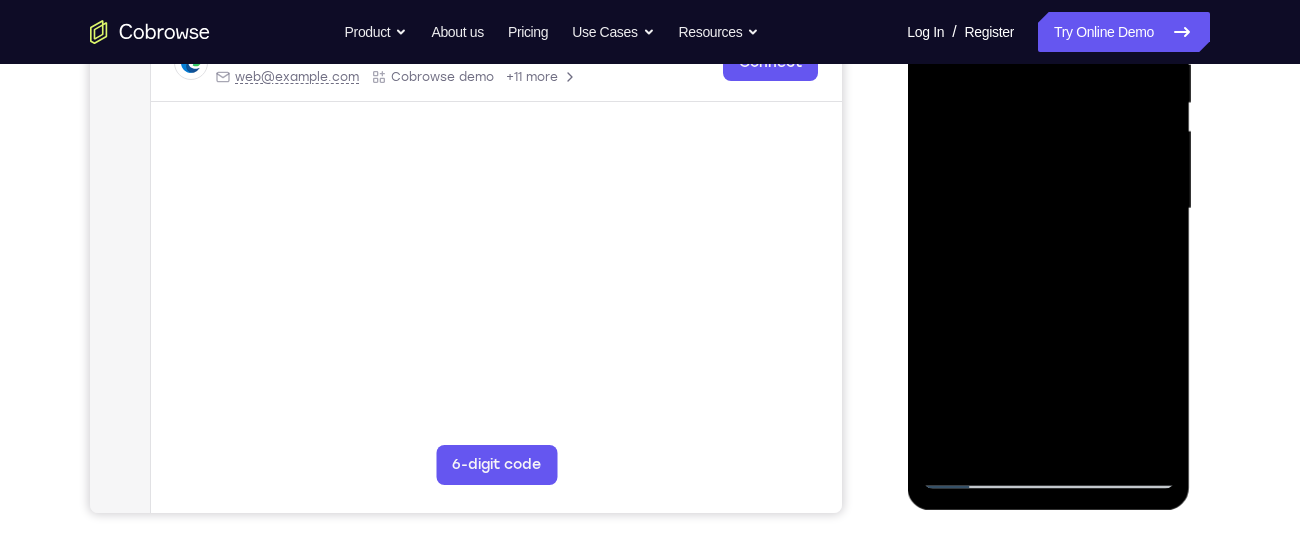 click at bounding box center [1048, 209] 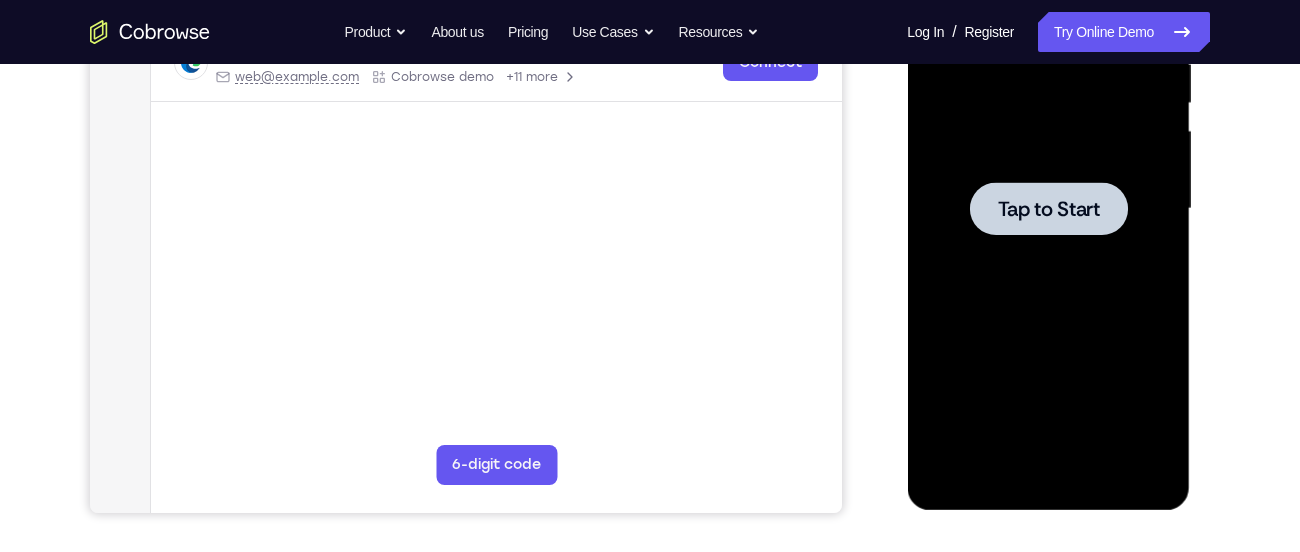 click on "Tap to Start" at bounding box center (1048, 209) 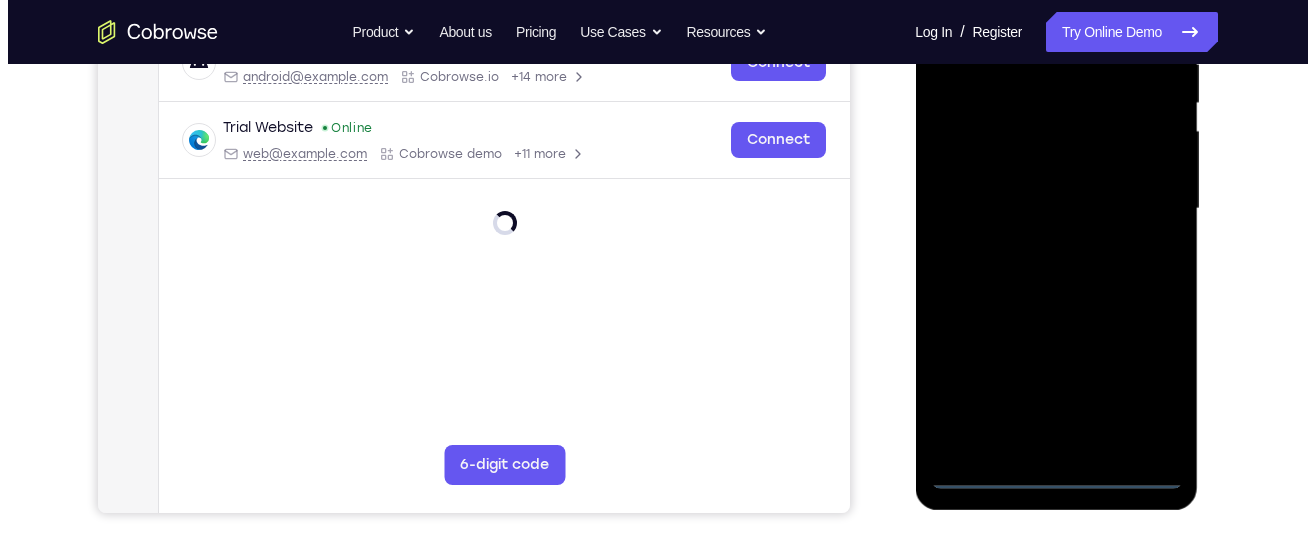 scroll, scrollTop: 0, scrollLeft: 0, axis: both 